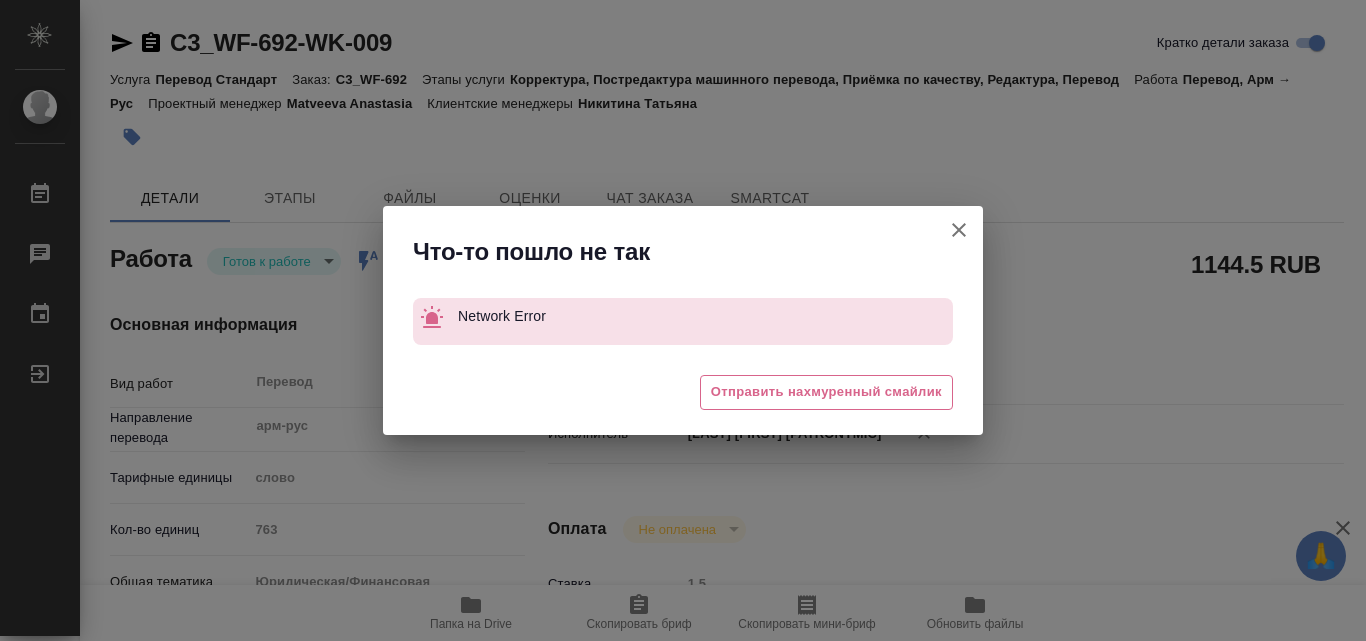 scroll, scrollTop: 0, scrollLeft: 0, axis: both 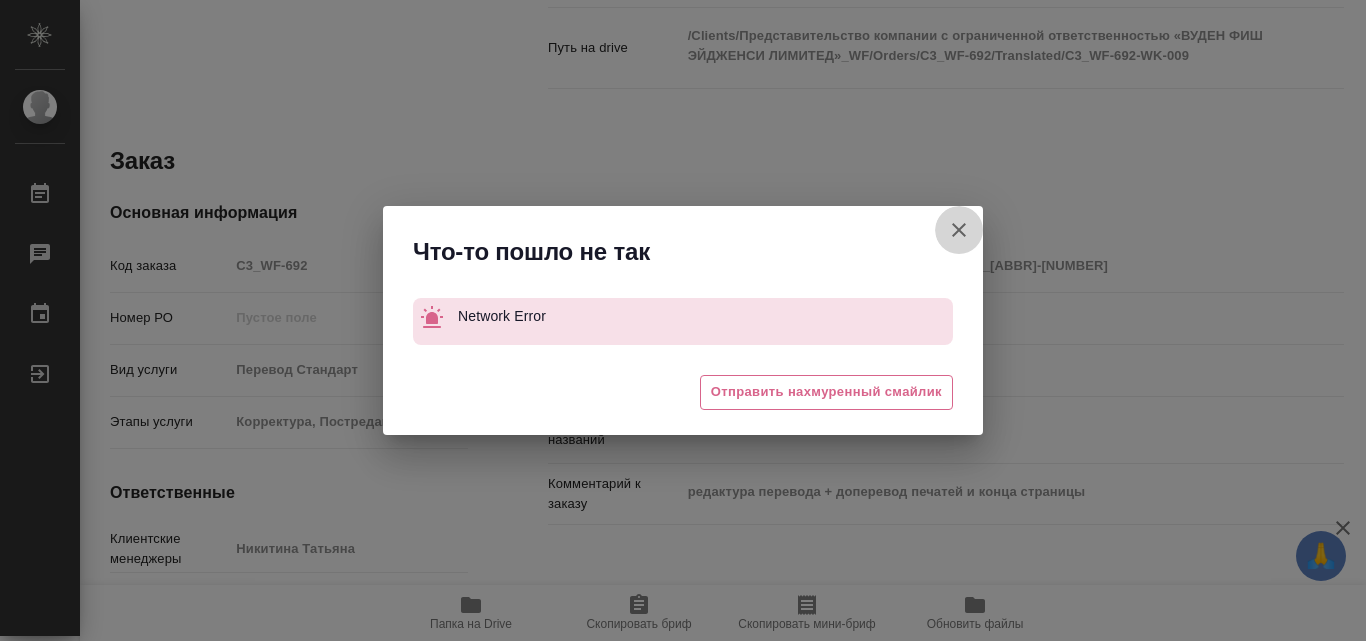 click 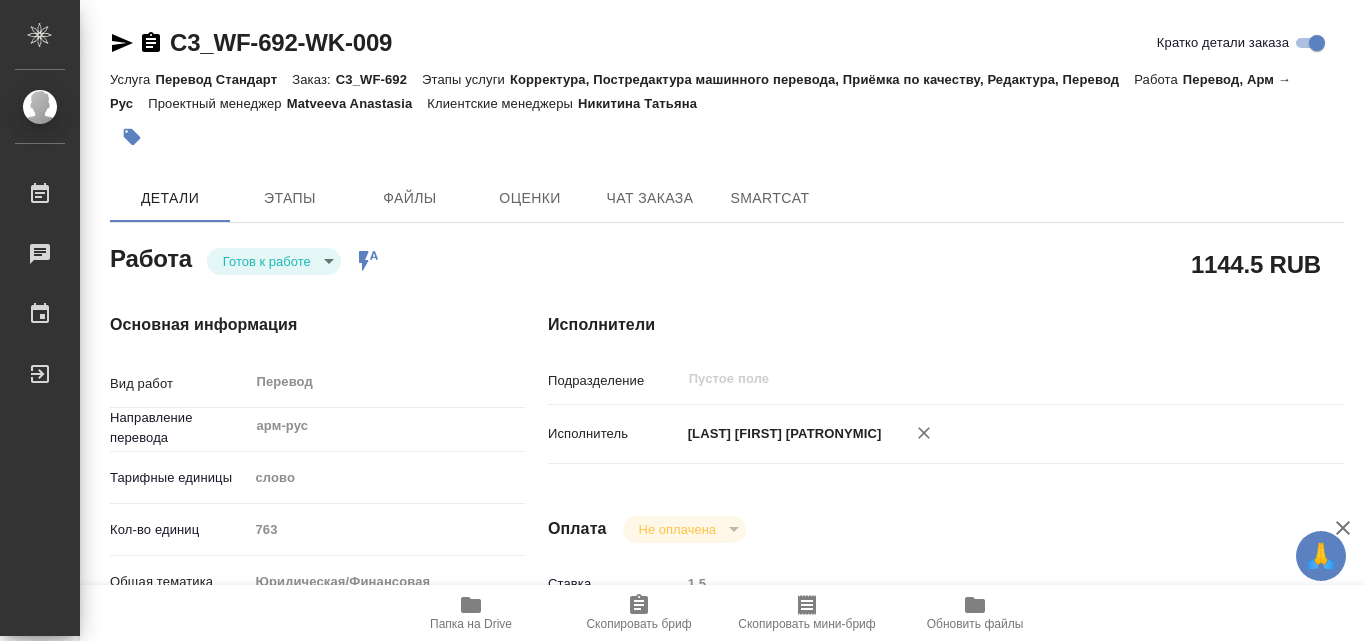scroll, scrollTop: 0, scrollLeft: 0, axis: both 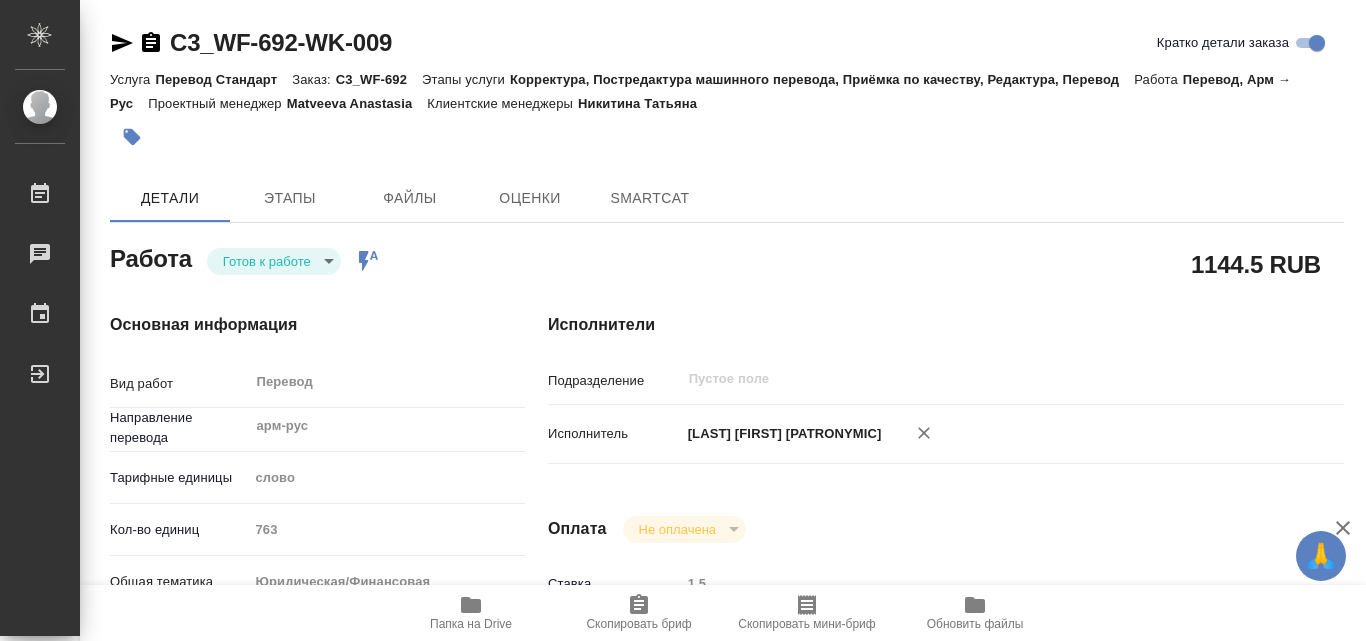 type on "x" 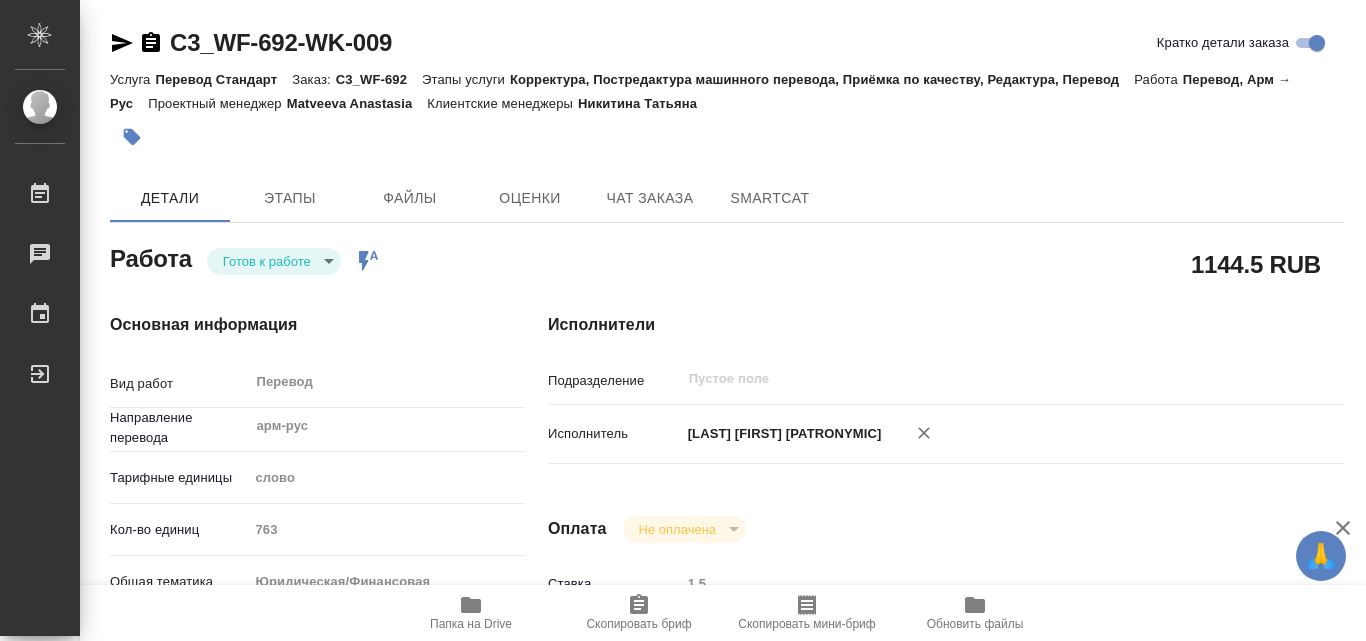 type on "x" 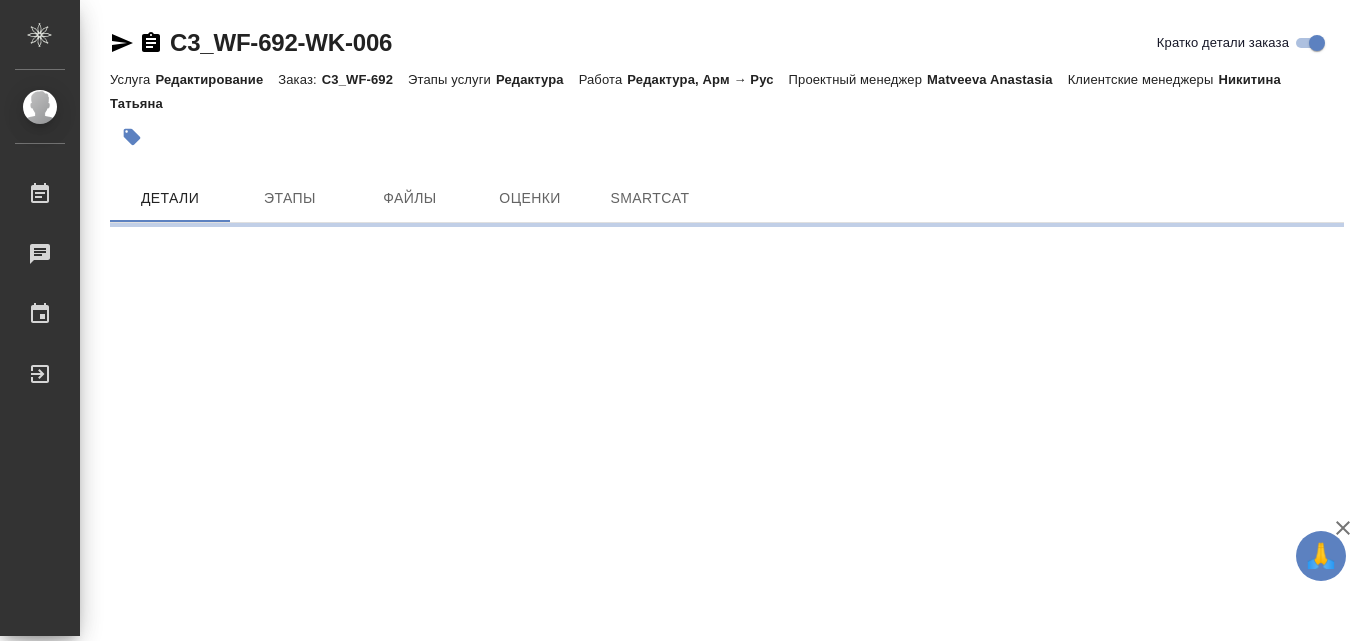 scroll, scrollTop: 0, scrollLeft: 0, axis: both 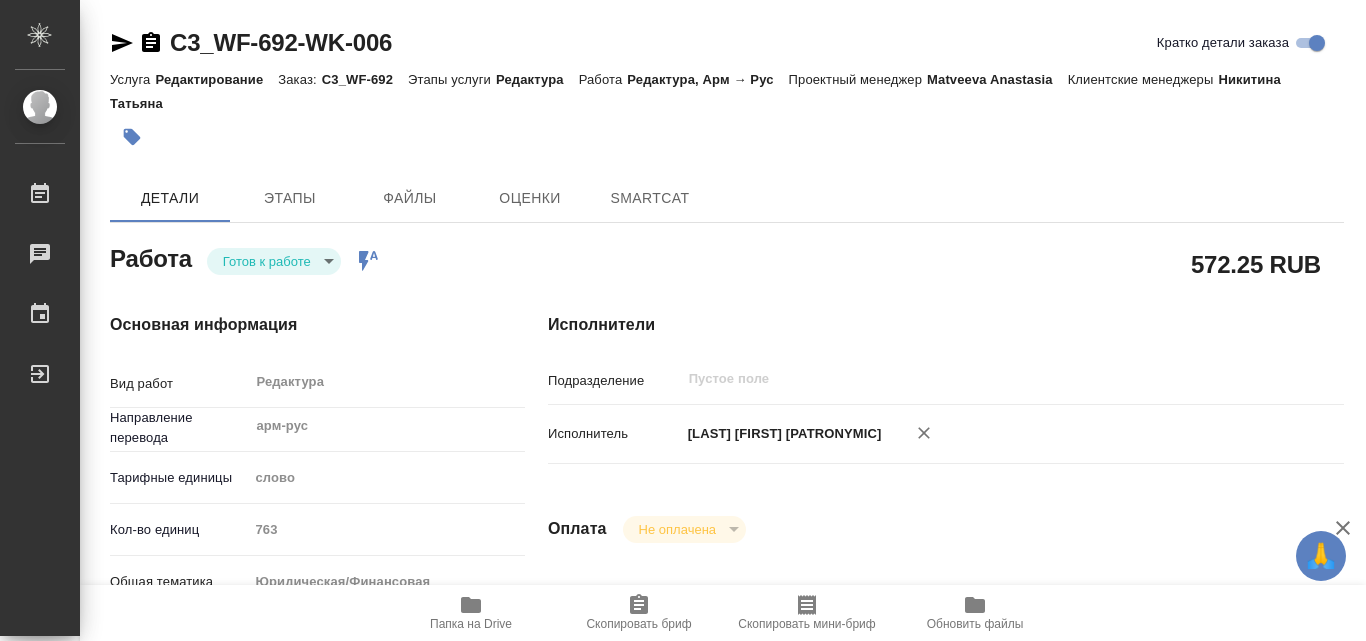 type on "x" 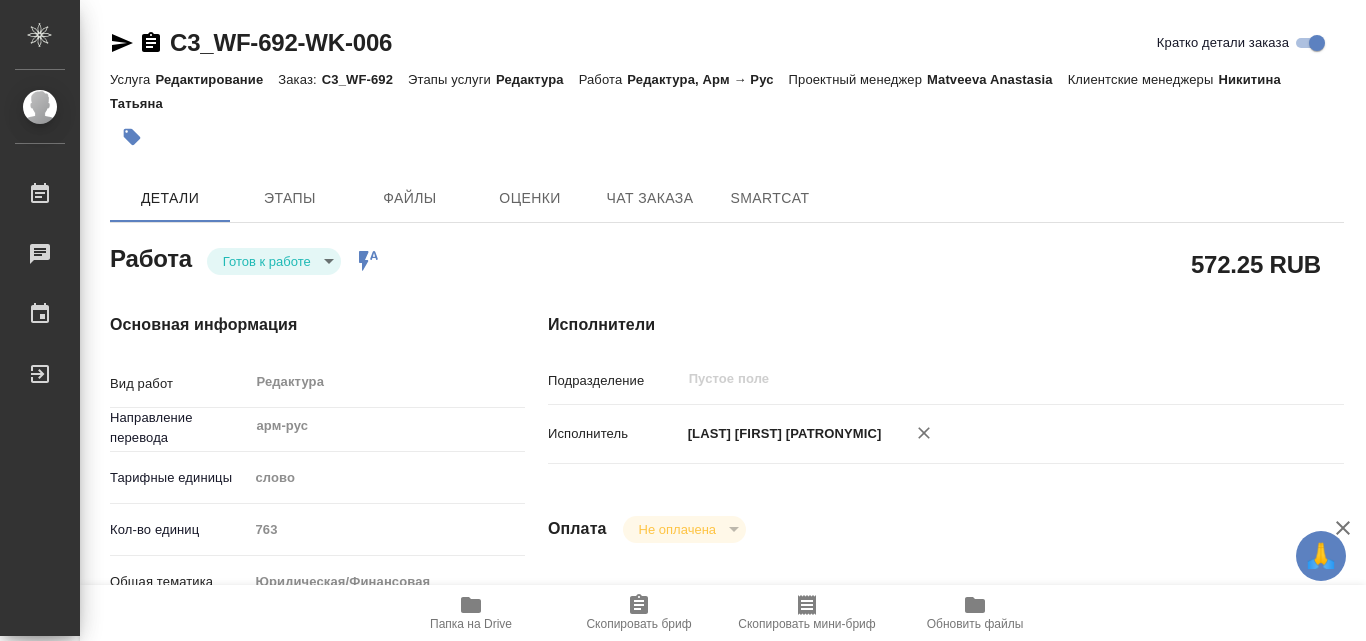 type on "x" 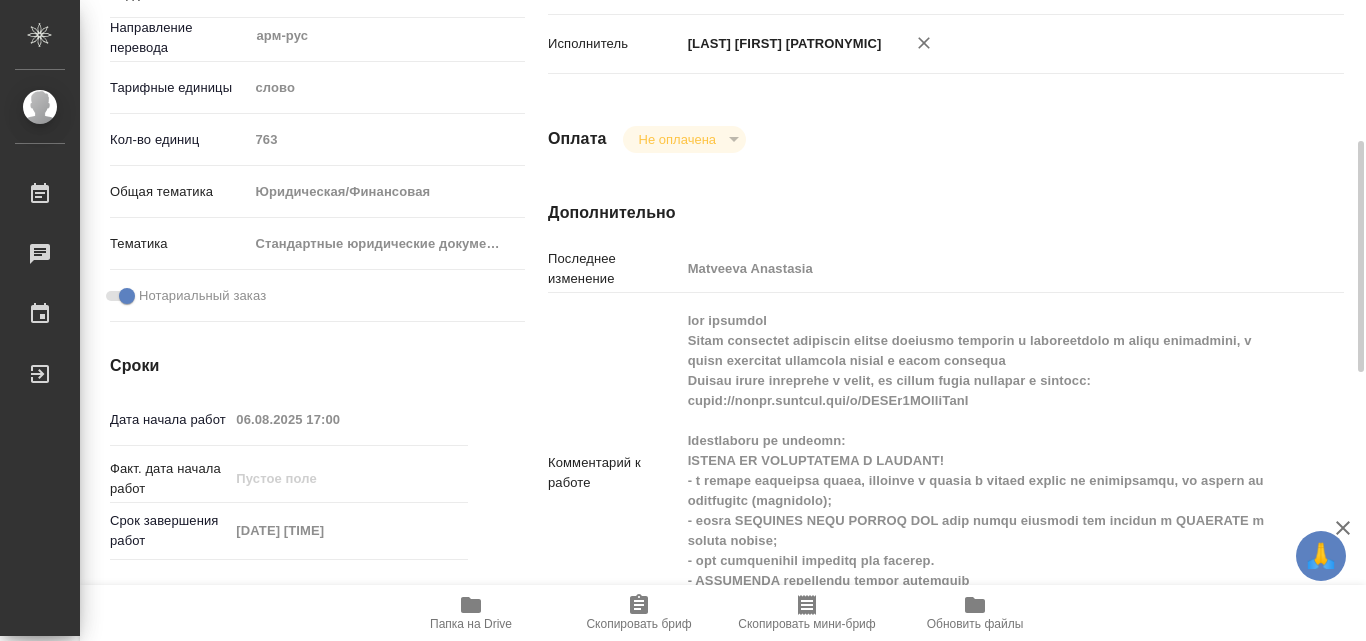 scroll, scrollTop: 510, scrollLeft: 0, axis: vertical 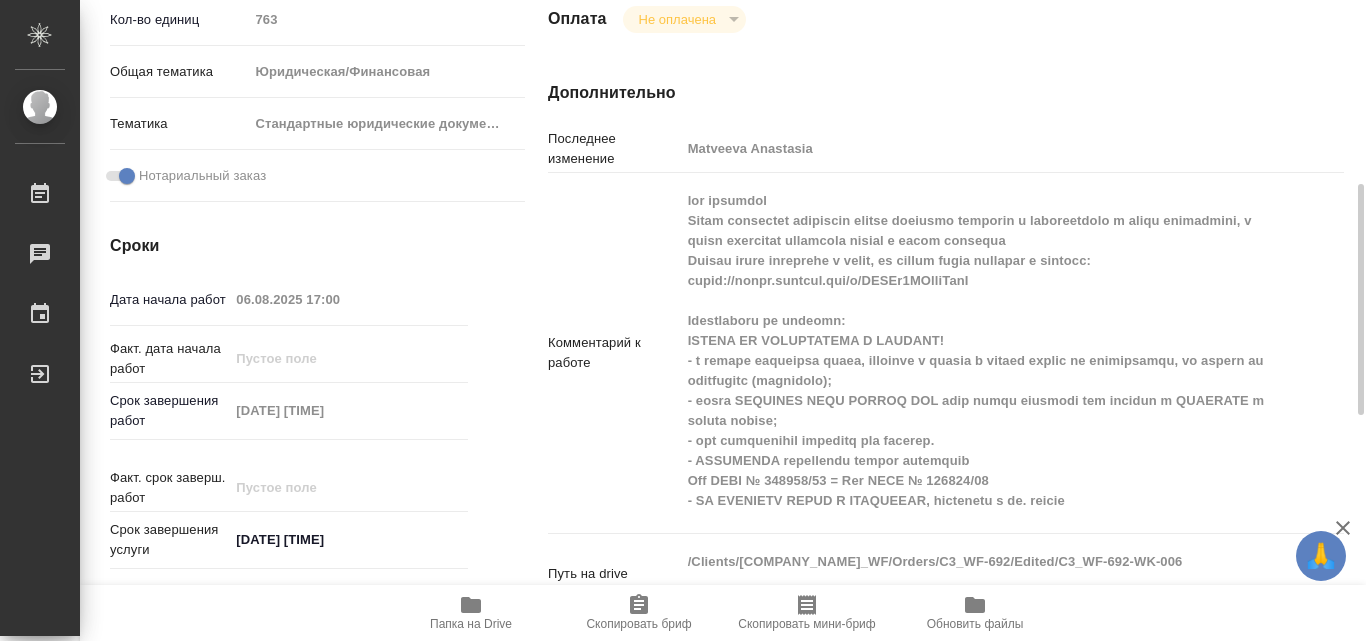 type on "x" 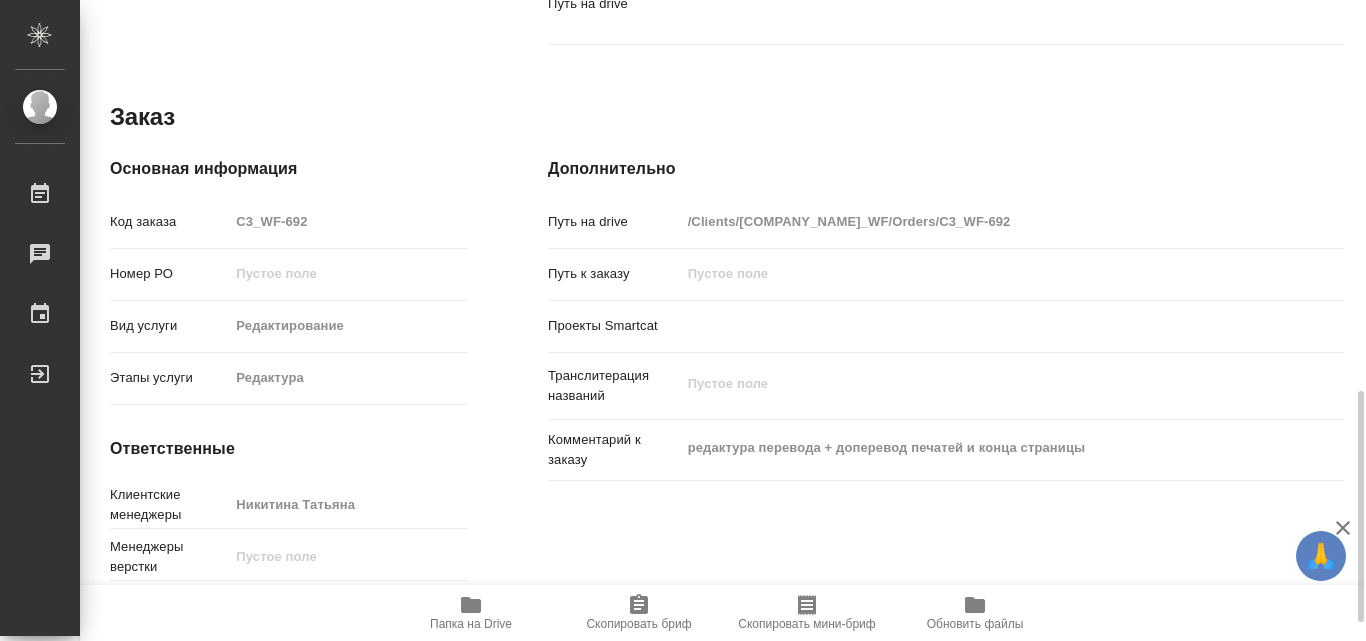 scroll, scrollTop: 1131, scrollLeft: 0, axis: vertical 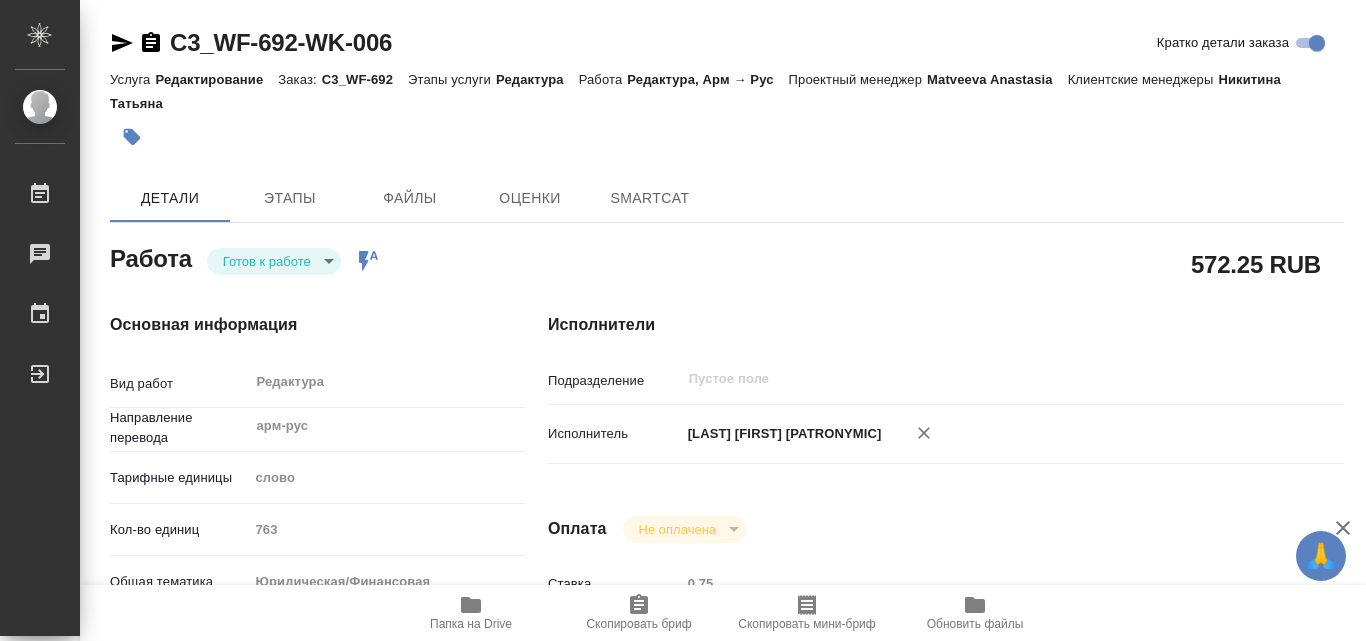 type on "x" 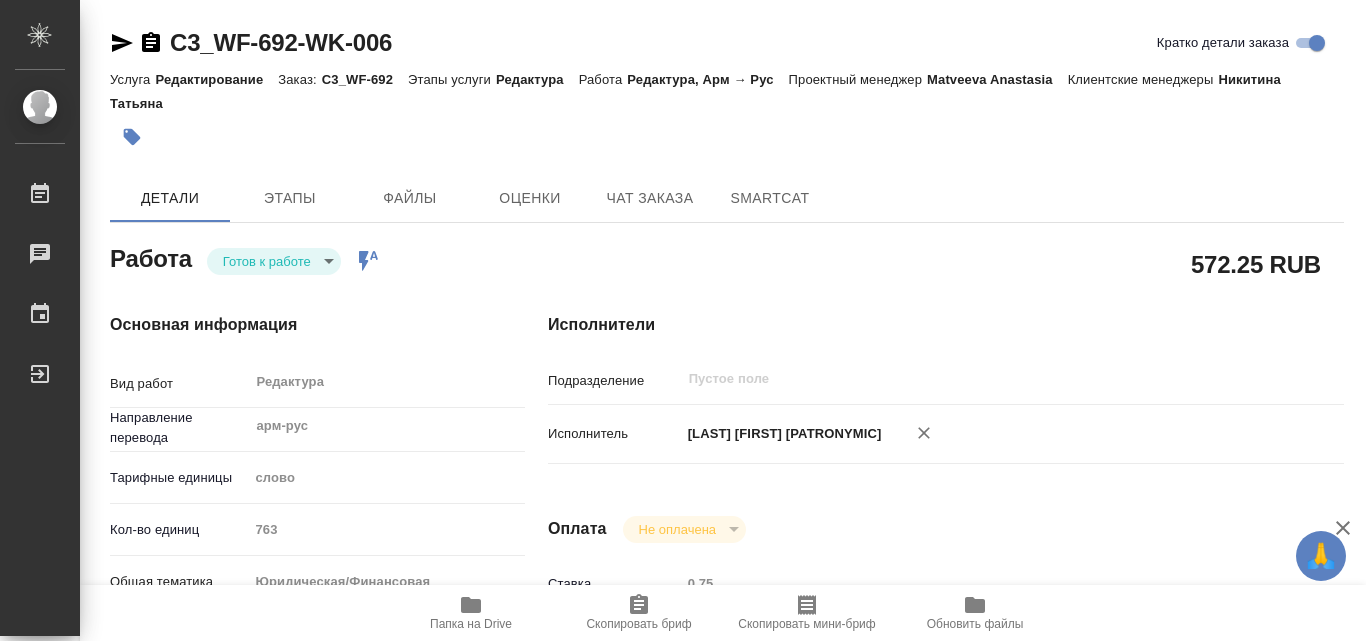 type on "x" 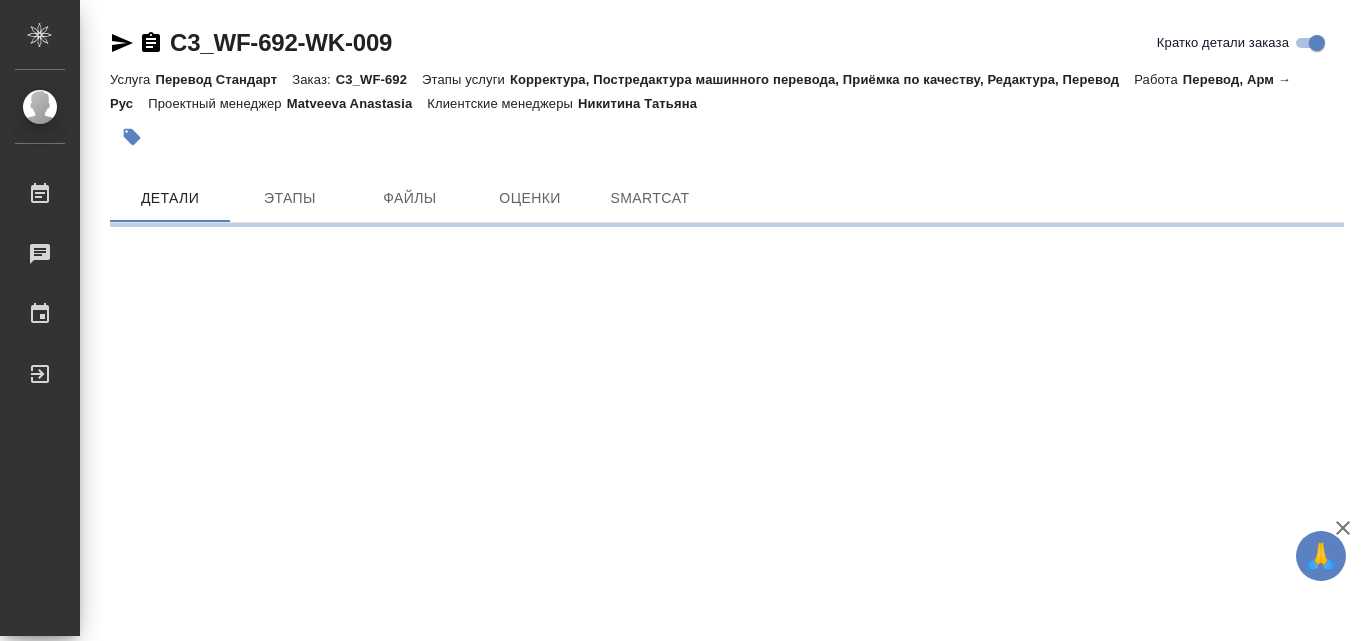 scroll, scrollTop: 0, scrollLeft: 0, axis: both 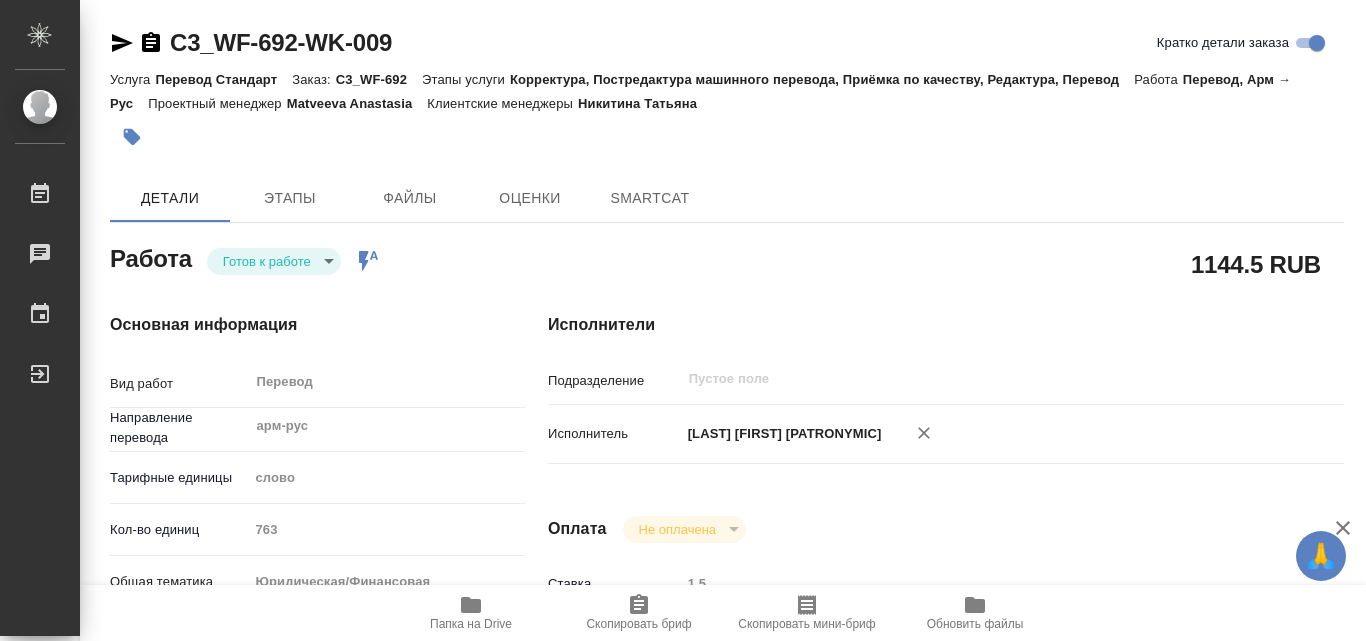 type on "x" 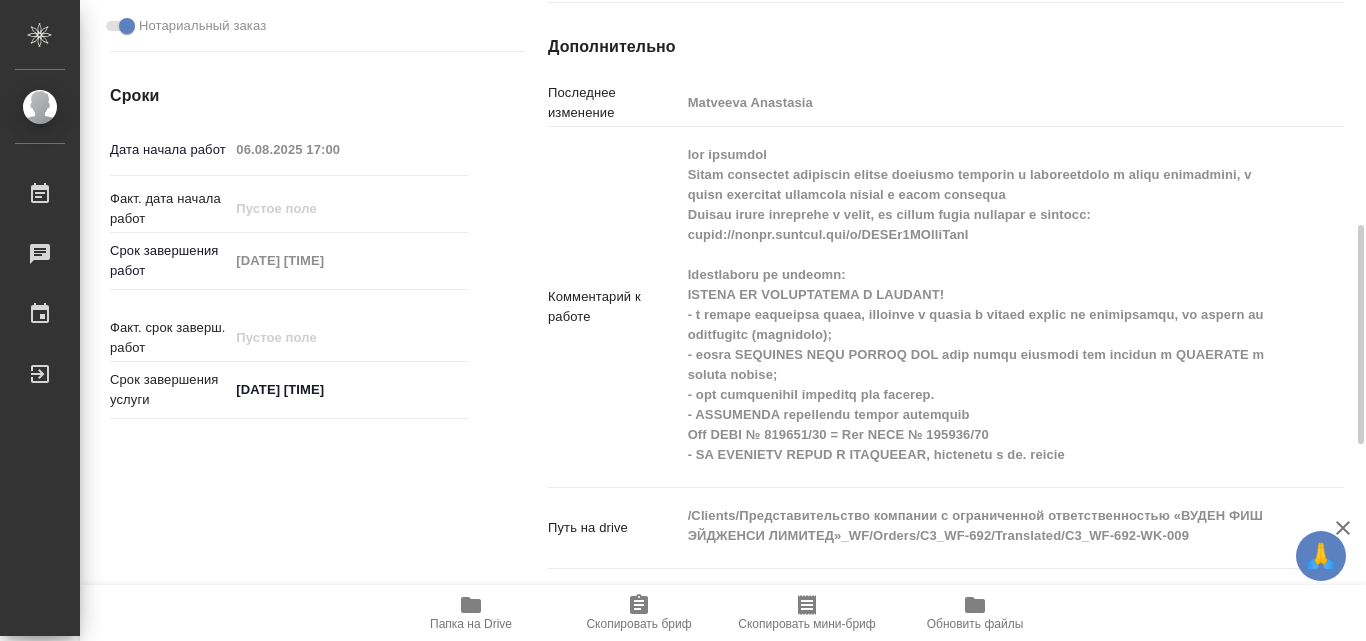 scroll, scrollTop: 690, scrollLeft: 0, axis: vertical 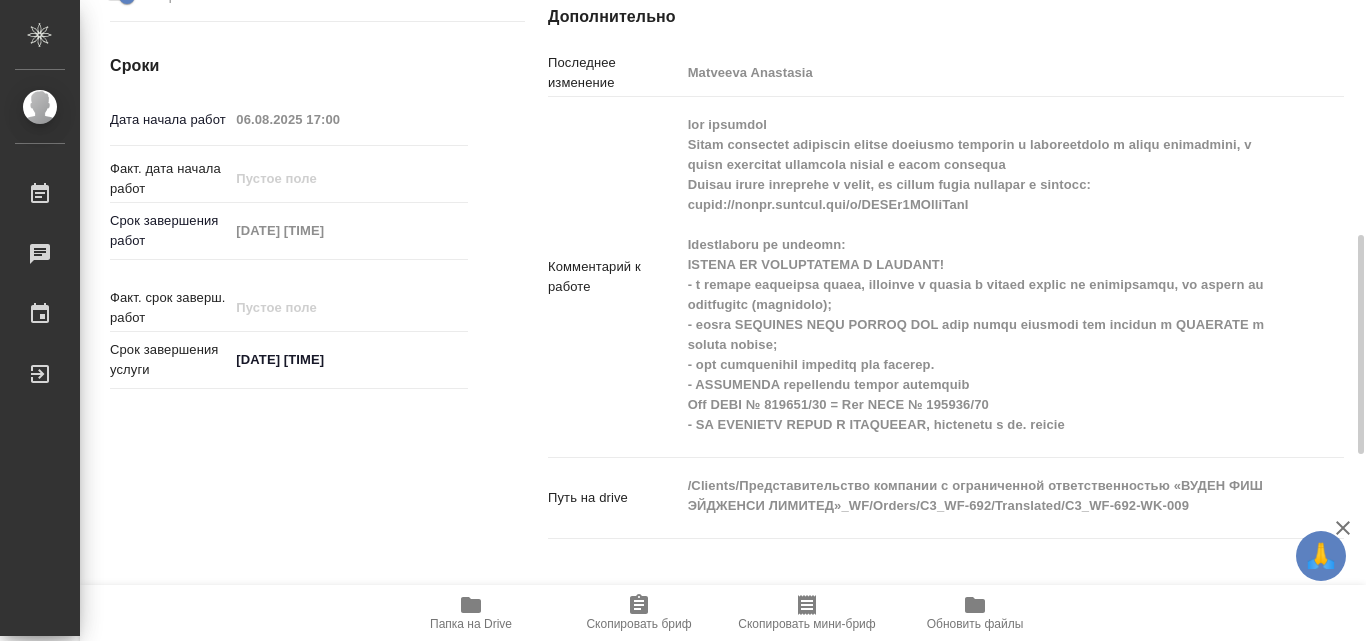 type on "x" 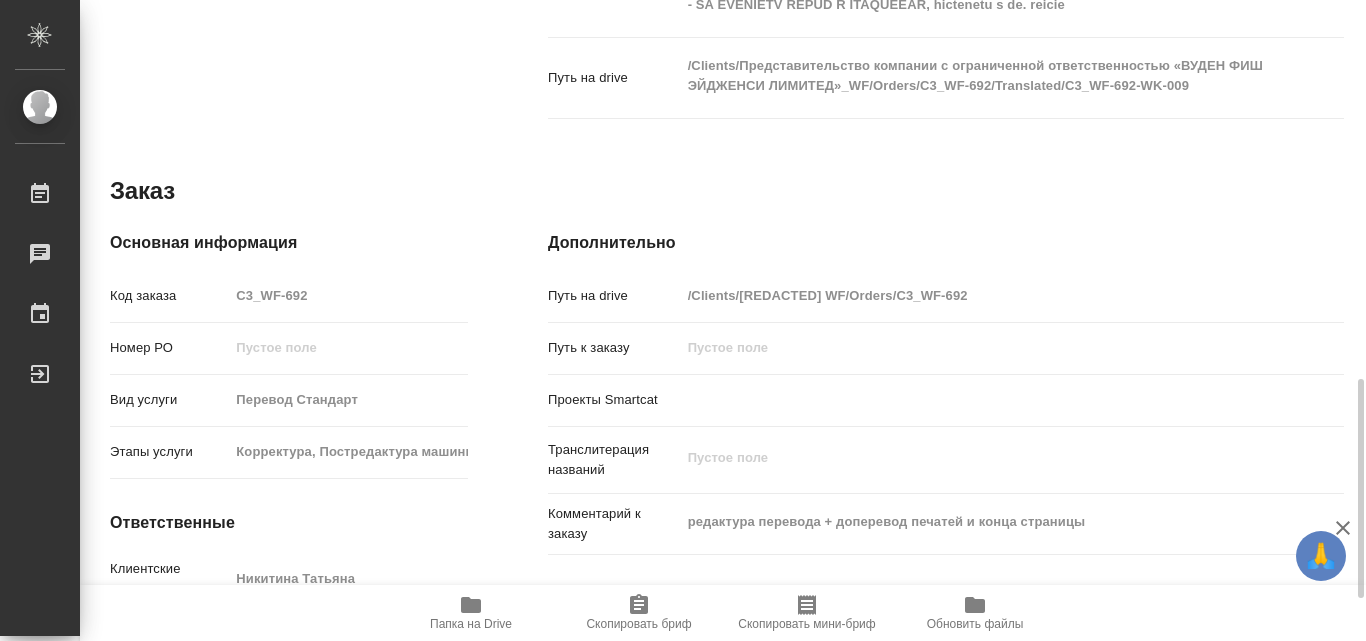 scroll, scrollTop: 1235, scrollLeft: 0, axis: vertical 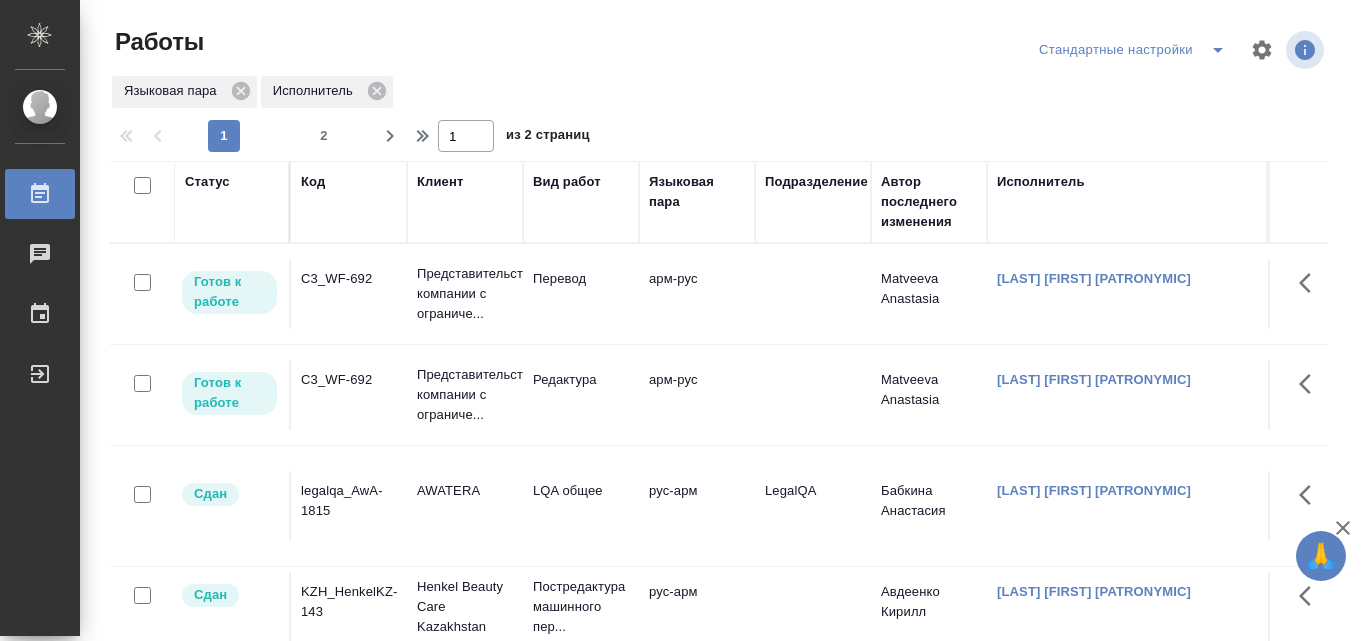 click on "арм-рус" at bounding box center [697, 294] 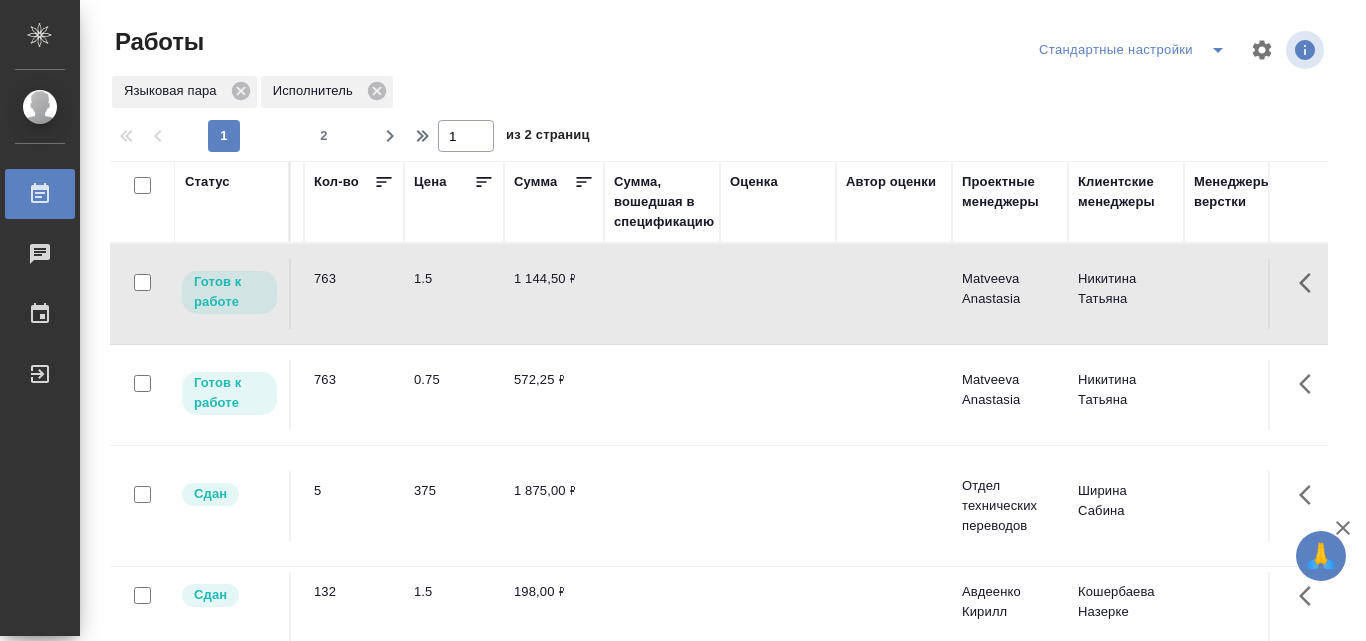 scroll, scrollTop: 0, scrollLeft: 1280, axis: horizontal 